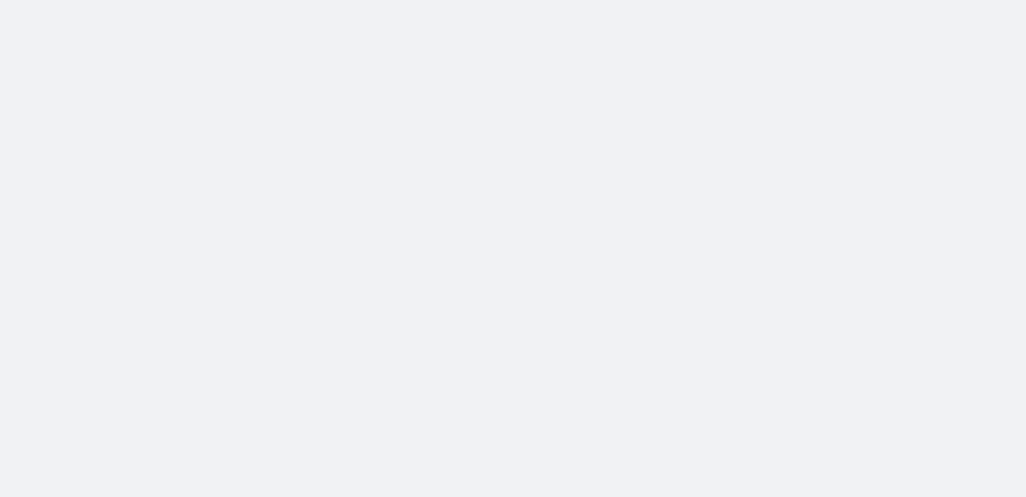 scroll, scrollTop: 0, scrollLeft: 0, axis: both 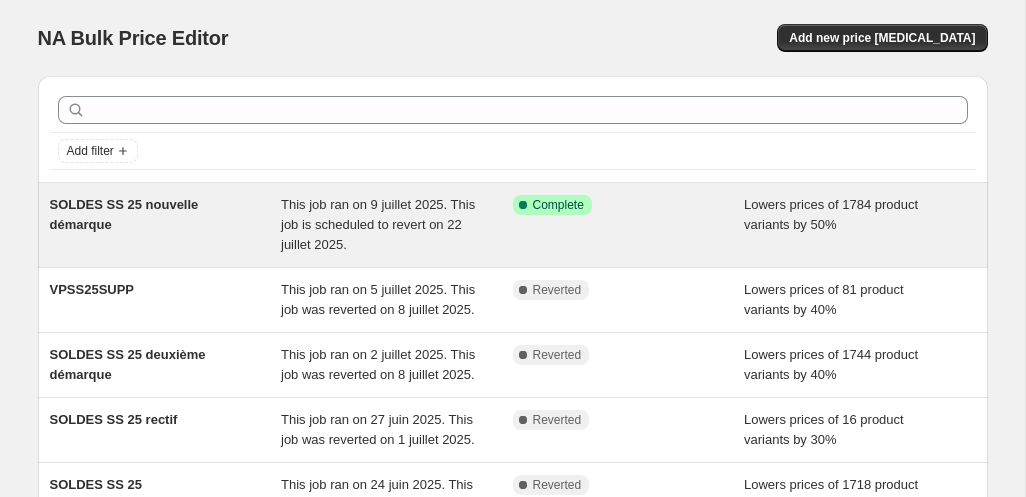 click on "SOLDES SS 25 nouvelle démarque" at bounding box center [124, 214] 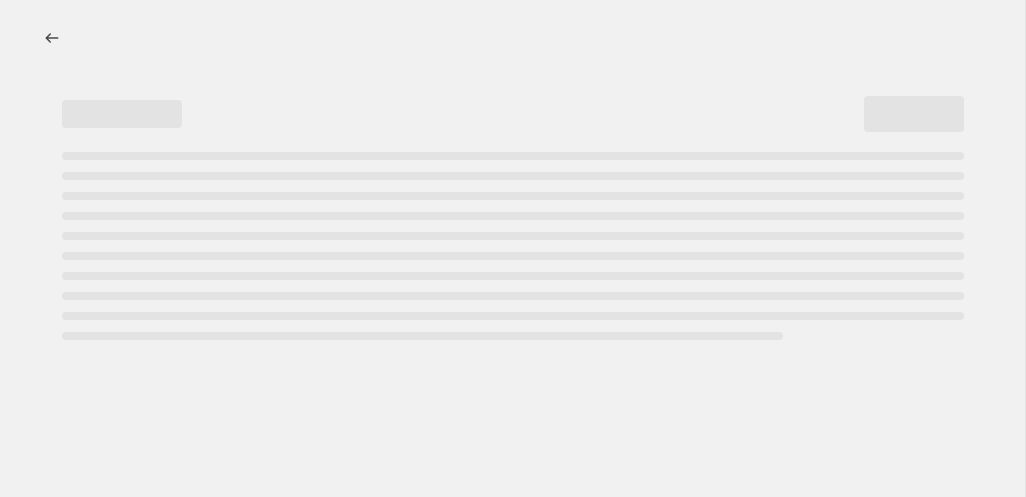 select on "percentage" 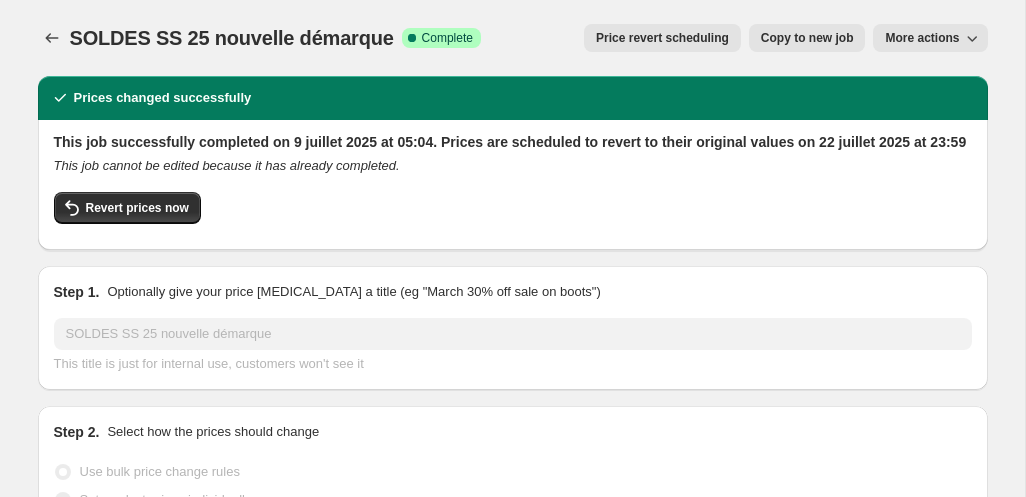 click on "Copy to new job" at bounding box center [807, 38] 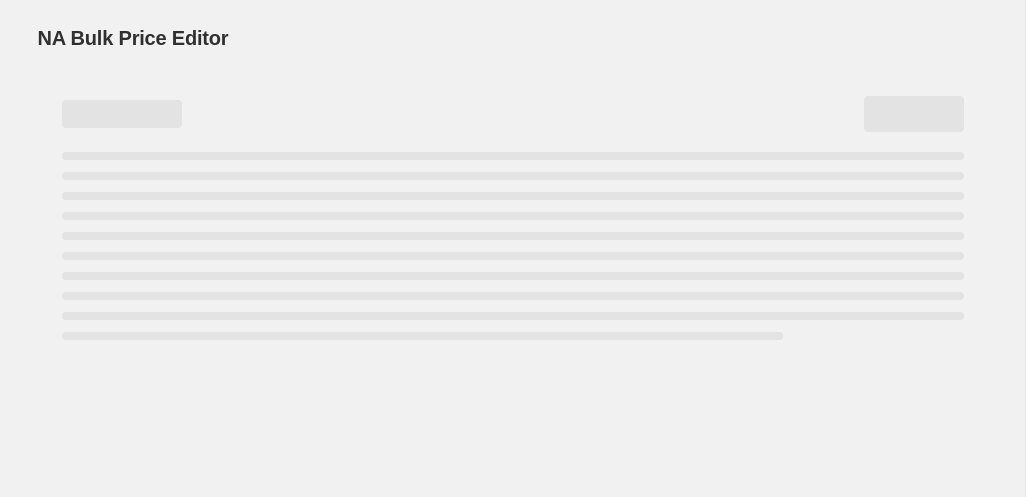 select on "percentage" 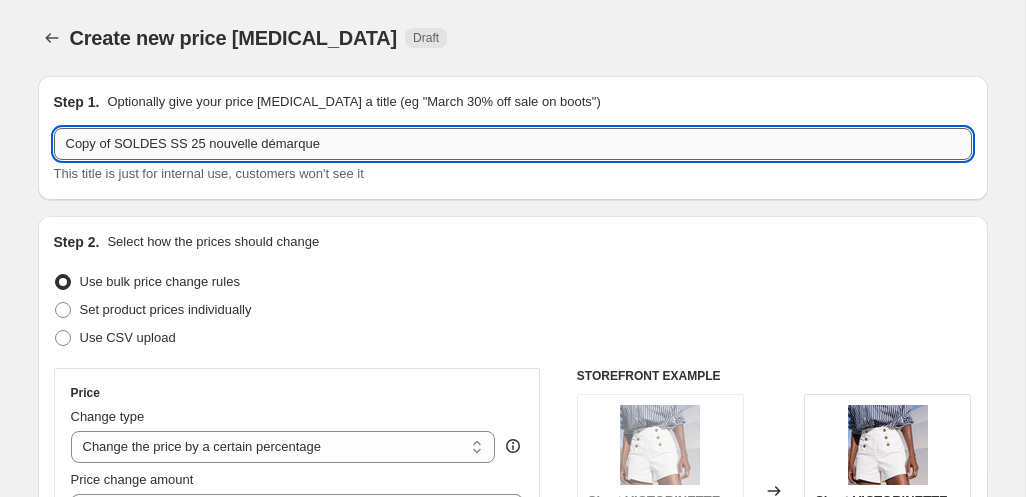 click on "Copy of SOLDES SS 25 nouvelle démarque" at bounding box center [513, 144] 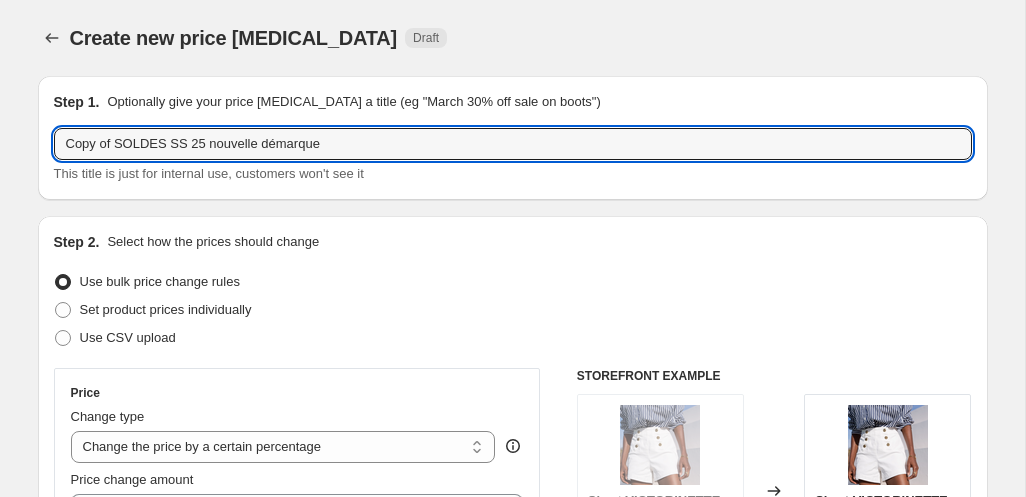 drag, startPoint x: 365, startPoint y: 143, endPoint x: -38, endPoint y: 143, distance: 403 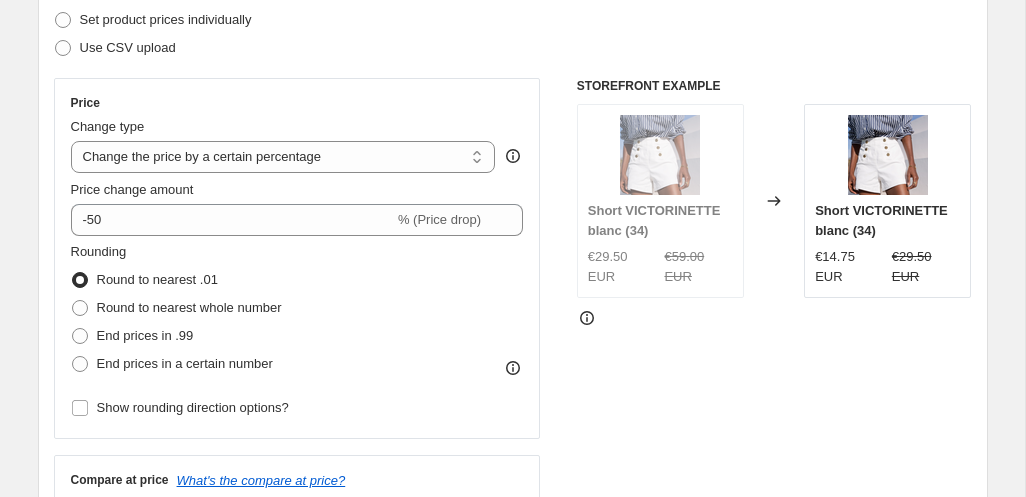 type on "OUBLISSOLDESSS25" 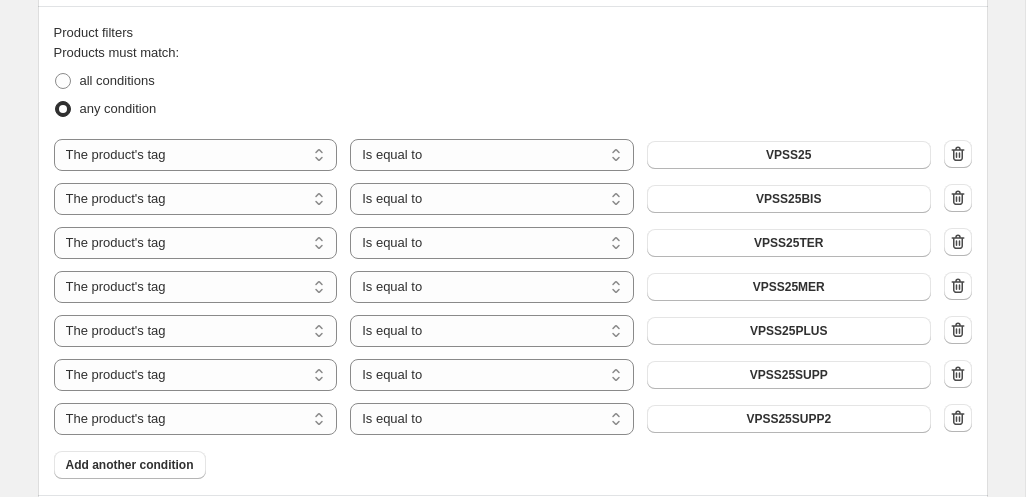 scroll, scrollTop: 1107, scrollLeft: 0, axis: vertical 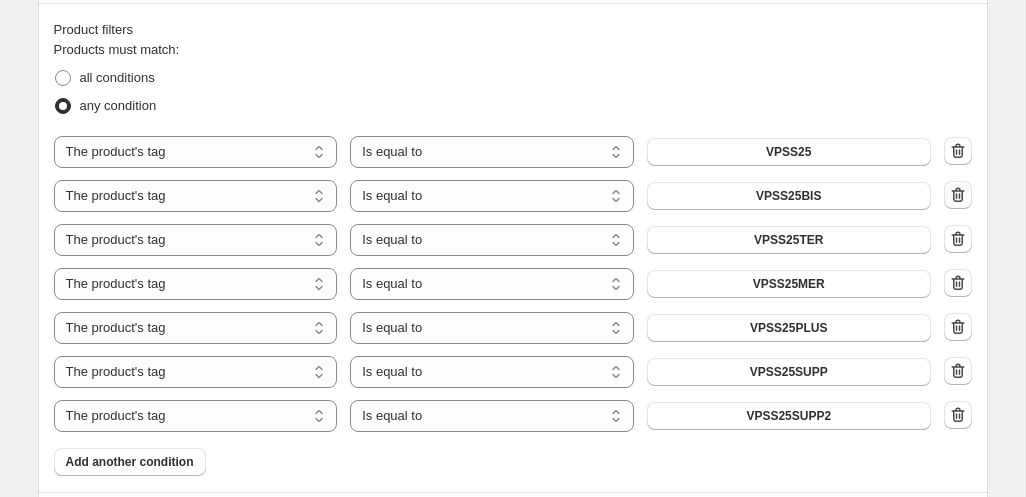 click 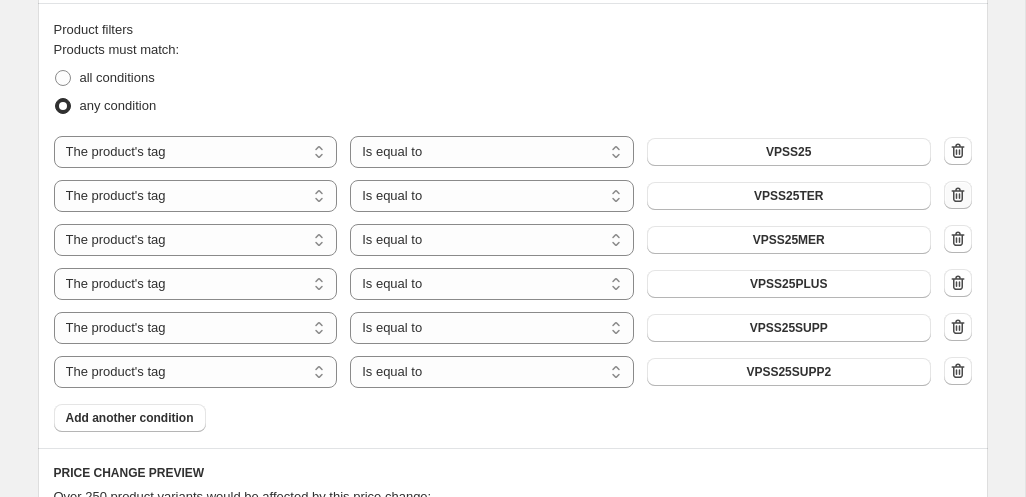 click 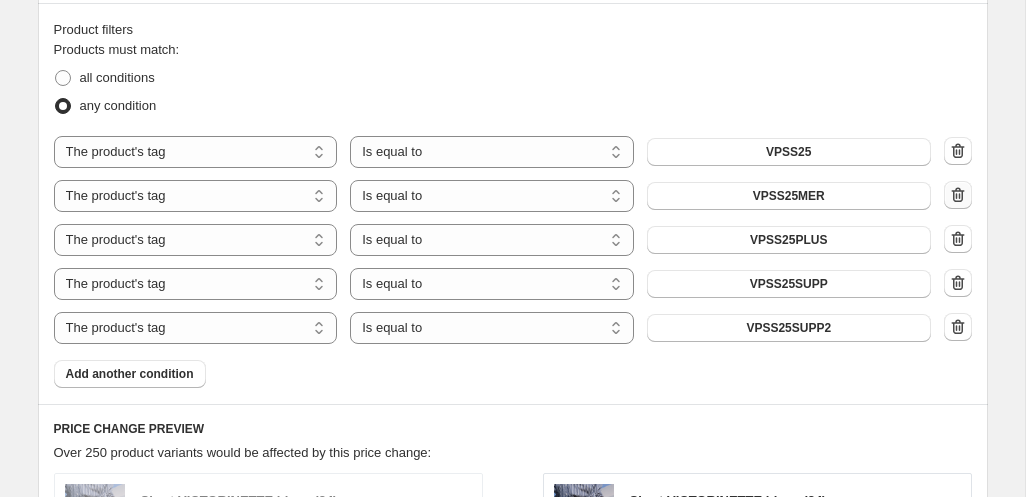 click 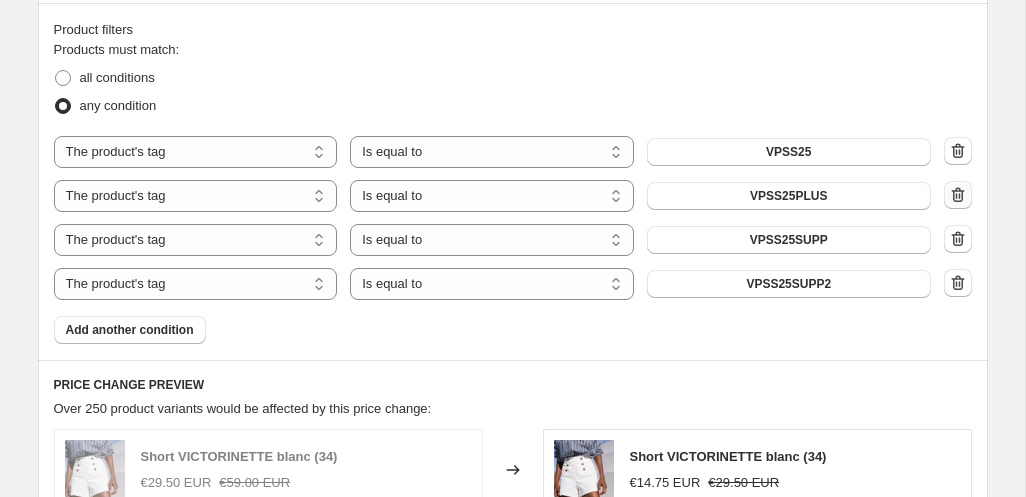 click 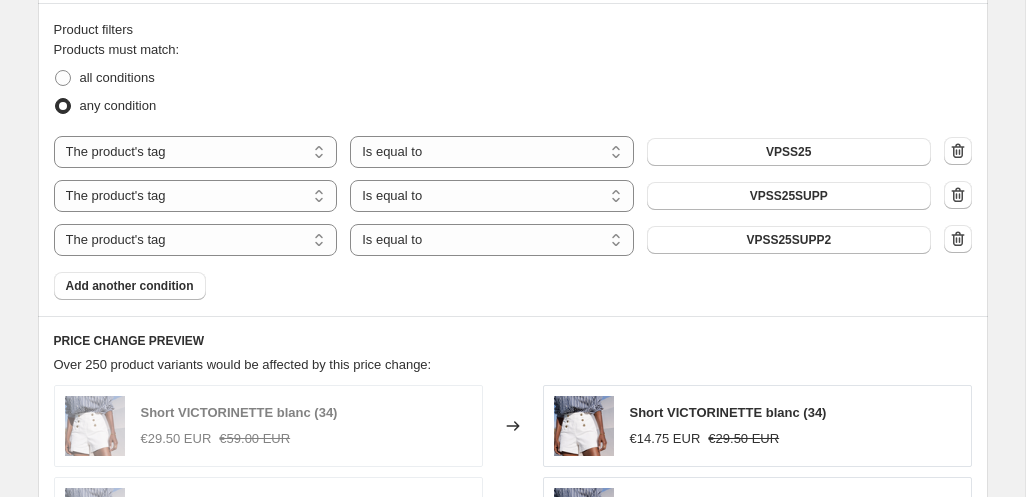 click 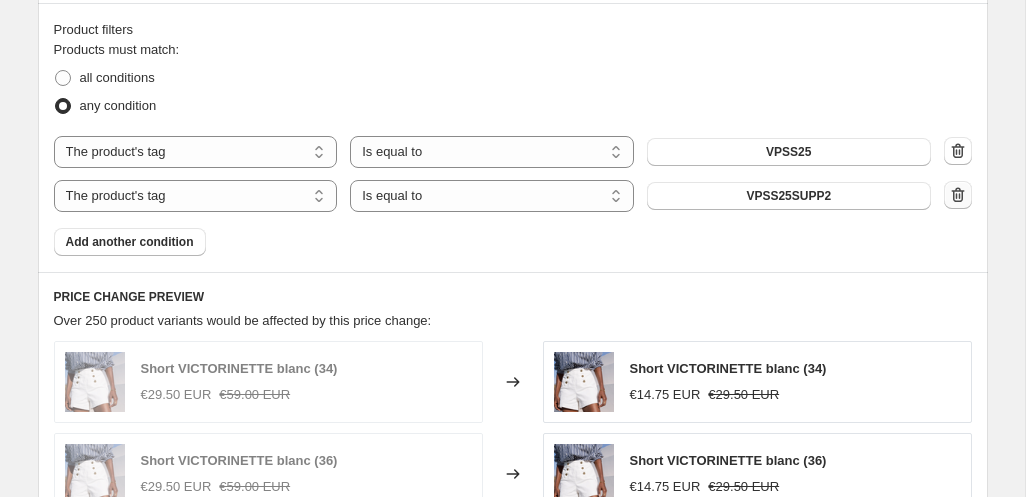 click 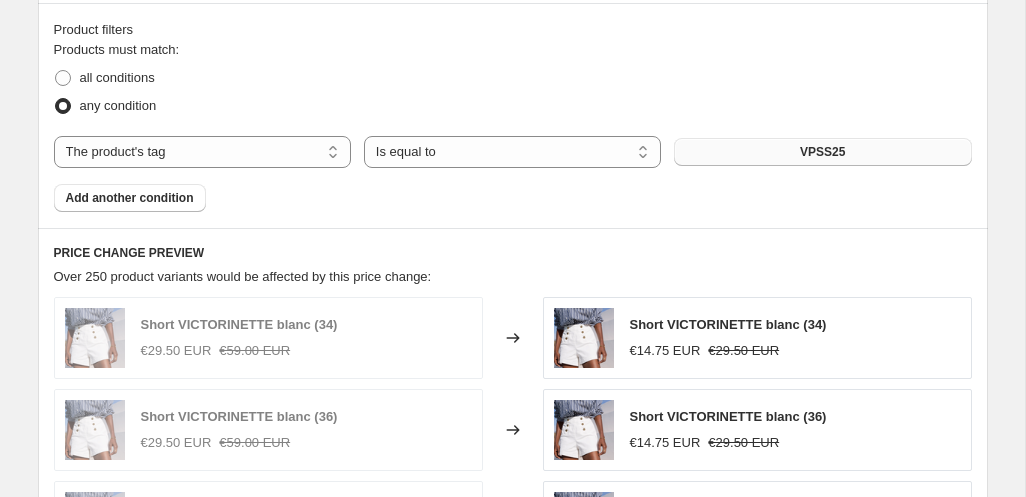 click on "VPSS25" at bounding box center (822, 152) 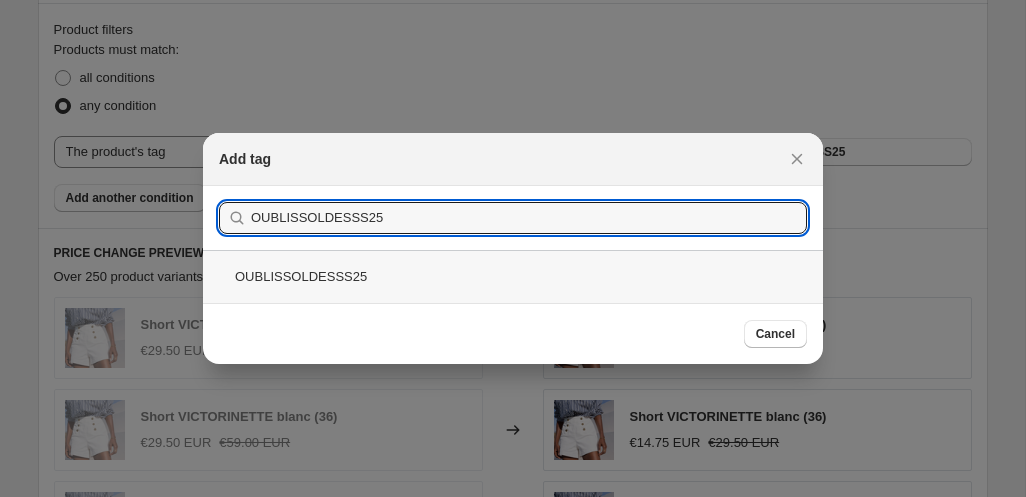 type on "OUBLISSOLDESSS25" 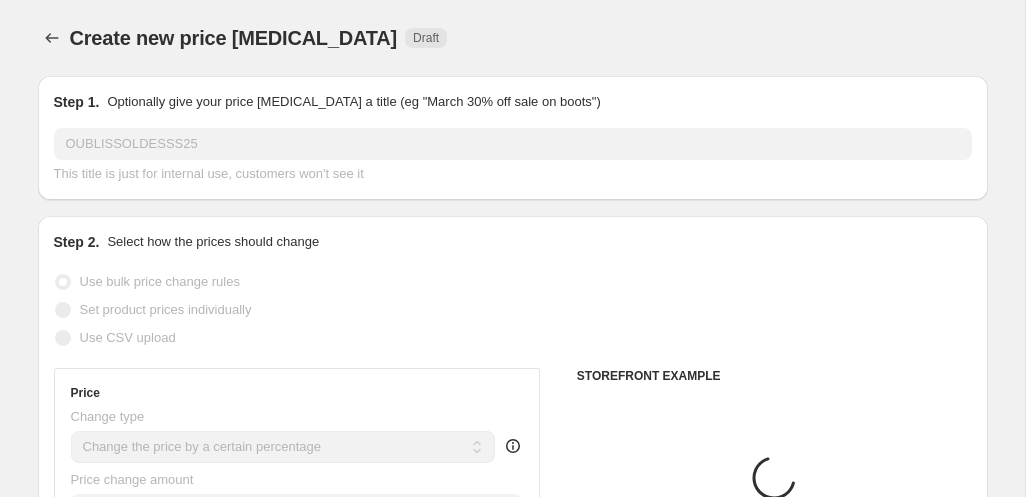 scroll, scrollTop: 1107, scrollLeft: 0, axis: vertical 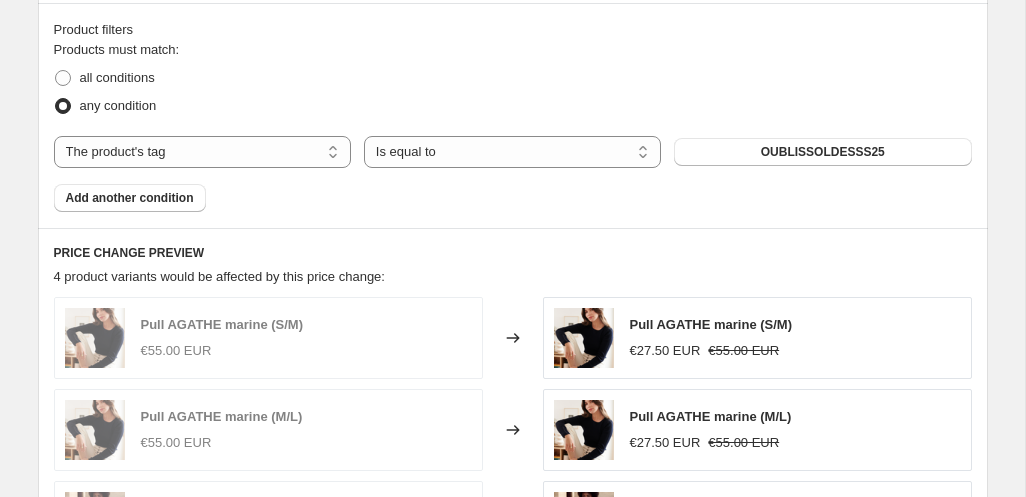 click on "Step 1. Optionally give your price [MEDICAL_DATA] a title (eg "March 30% off sale on boots") OUBLISSOLDESSS25 This title is just for internal use, customers won't see it Step 2. Select how the prices should change Use bulk price change rules Set product prices individually Use CSV upload Price Change type Change the price to a certain amount Change the price by a certain amount Change the price by a certain percentage Change the price to the current compare at price (price before sale) Change the price by a certain amount relative to the compare at price Change the price by a certain percentage relative to the compare at price Don't change the price Change the price by a certain percentage relative to the cost per item Change price to certain cost margin Change the price by a certain percentage Price change amount -50 % (Price drop) Rounding Round to nearest .01 Round to nearest whole number End prices in .99 End prices in a certain number Show rounding direction options? Compare at price Change type €55.00 EUR" at bounding box center [505, -72] 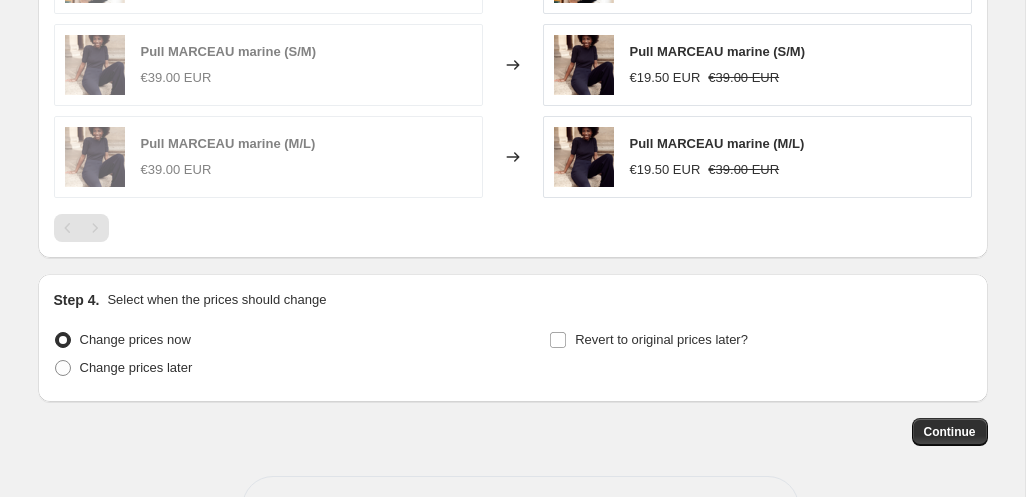 scroll, scrollTop: 1635, scrollLeft: 0, axis: vertical 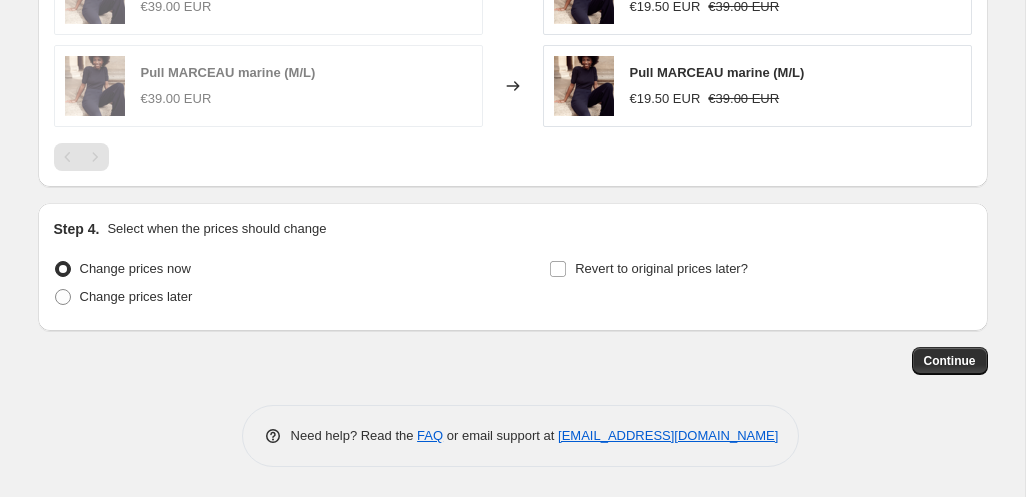 click on "Step 1. Optionally give your price [MEDICAL_DATA] a title (eg "March 30% off sale on boots") OUBLISSOLDESSS25 This title is just for internal use, customers won't see it Step 2. Select how the prices should change Use bulk price change rules Set product prices individually Use CSV upload Price Change type Change the price to a certain amount Change the price by a certain amount Change the price by a certain percentage Change the price to the current compare at price (price before sale) Change the price by a certain amount relative to the compare at price Change the price by a certain percentage relative to the compare at price Don't change the price Change the price by a certain percentage relative to the cost per item Change price to certain cost margin Change the price by a certain percentage Price change amount -50 % (Price drop) Rounding Round to nearest .01 Round to nearest whole number End prices in .99 End prices in a certain number Show rounding direction options? Compare at price Change type €55.00 EUR" at bounding box center [513, -554] 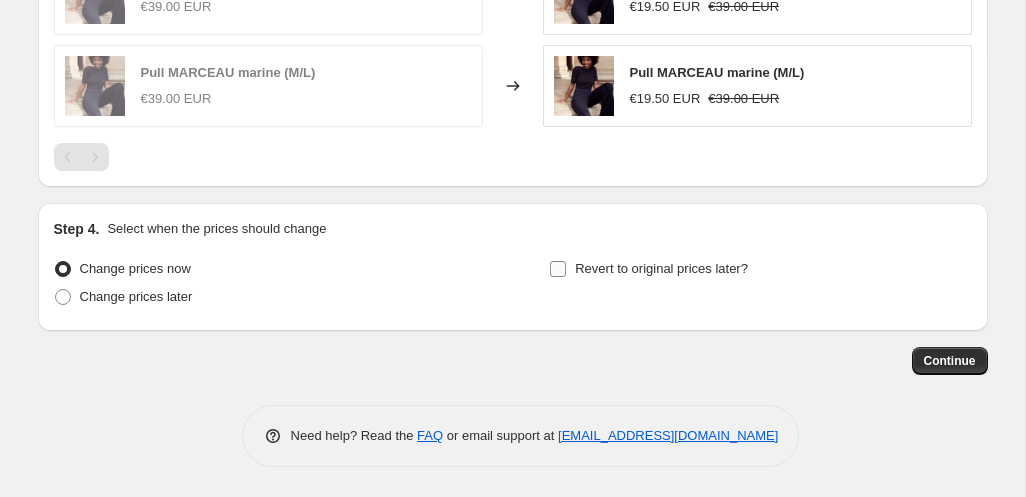 click on "Revert to original prices later?" at bounding box center (558, 269) 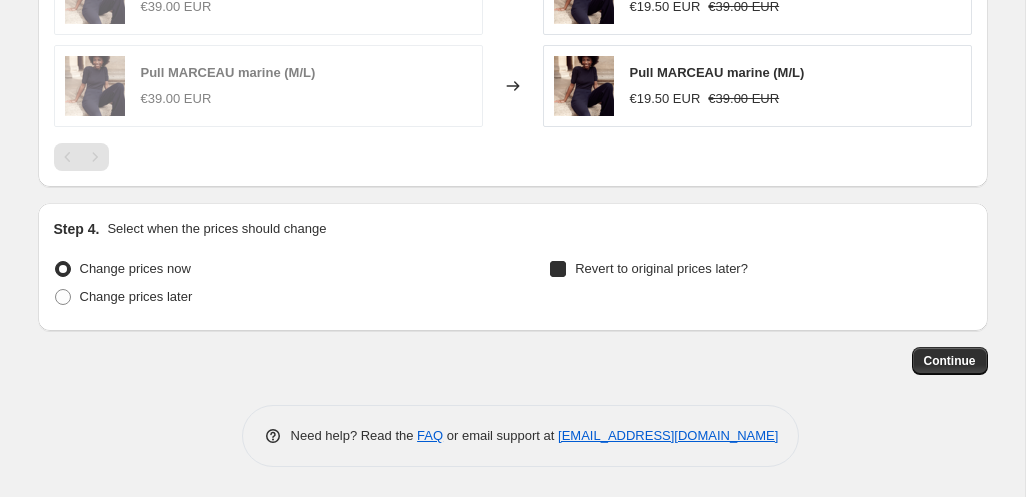 checkbox on "true" 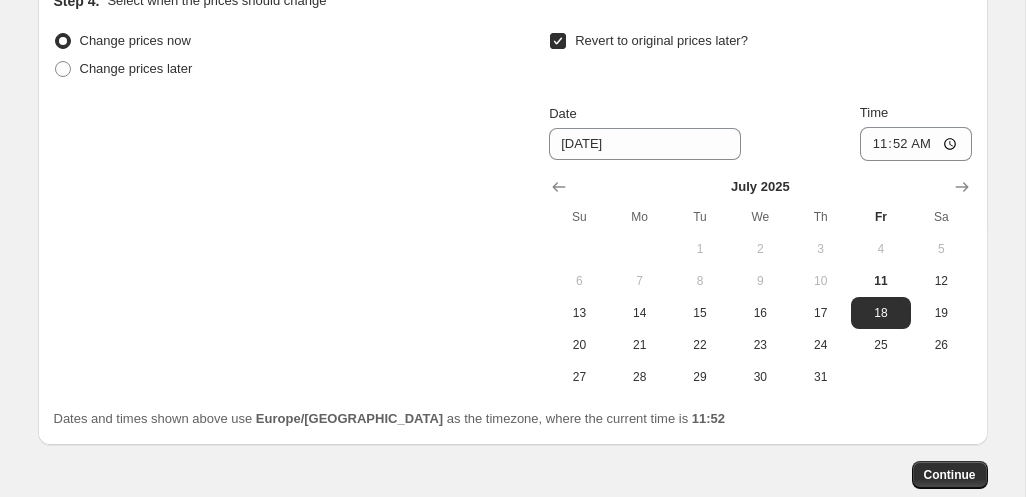 scroll, scrollTop: 1874, scrollLeft: 0, axis: vertical 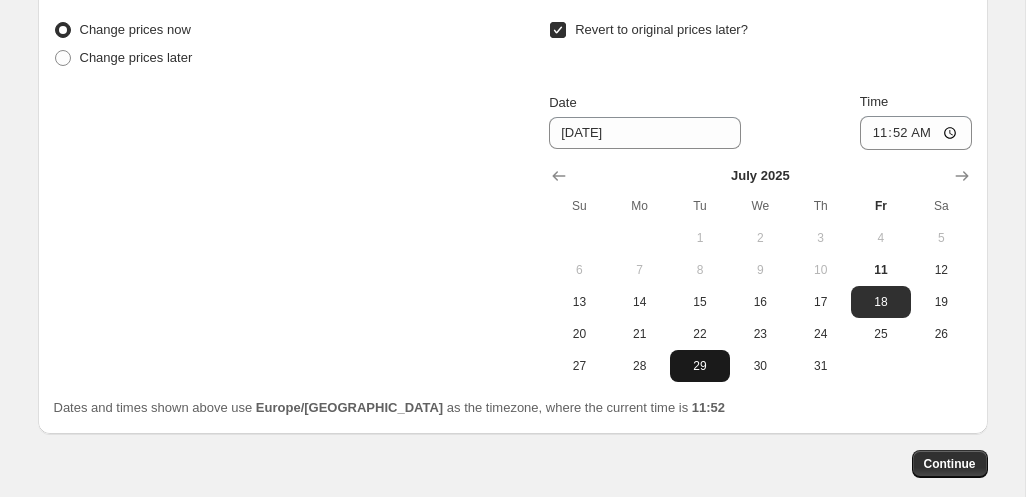 click on "29" at bounding box center [700, 366] 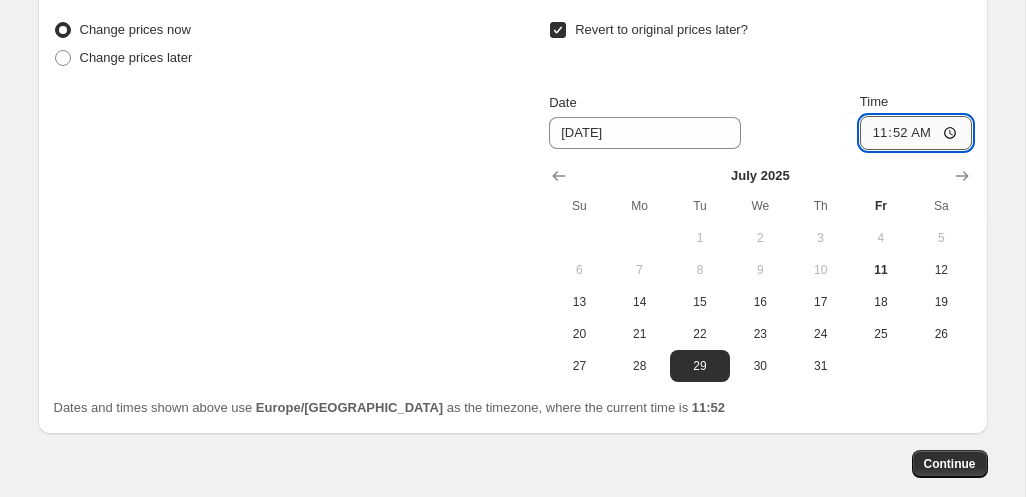 click on "11:52" at bounding box center [916, 133] 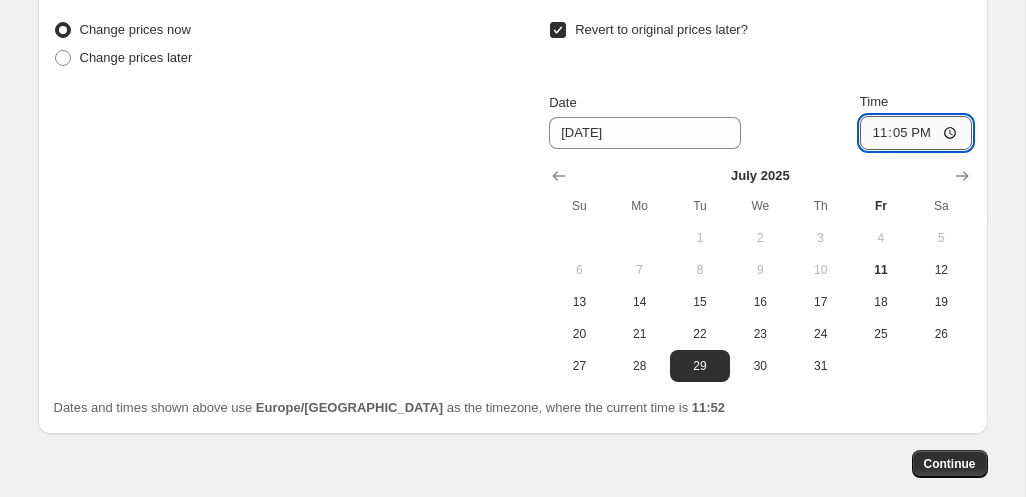 type on "23:59" 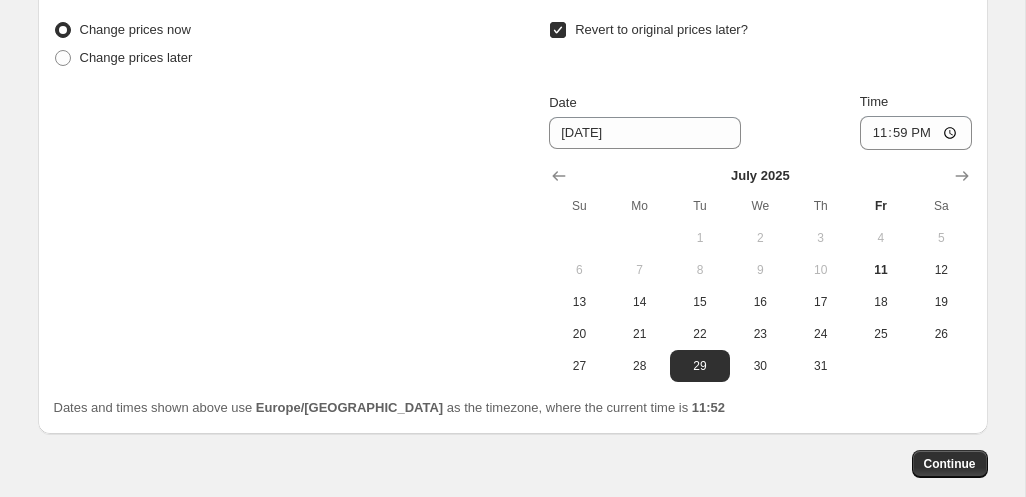 click on "Revert to original prices later?" at bounding box center (760, 46) 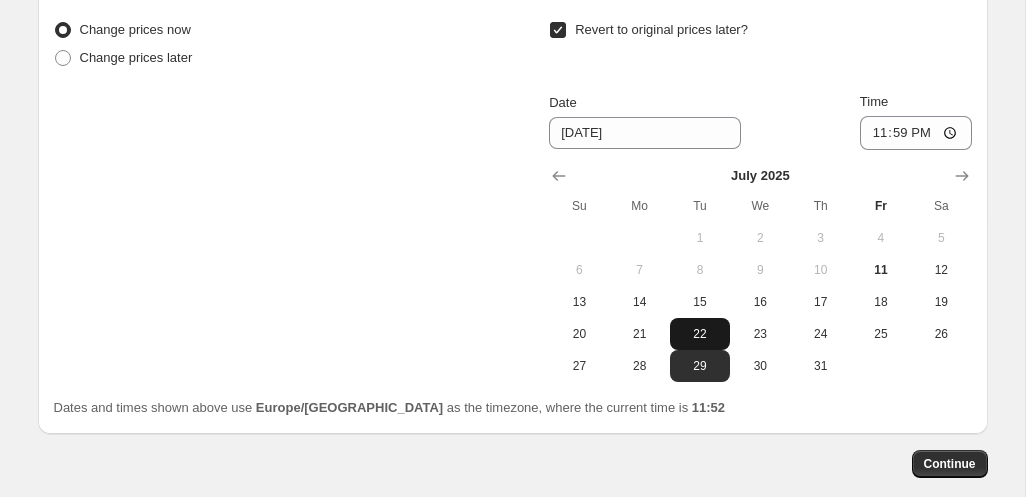 click on "22" at bounding box center [700, 334] 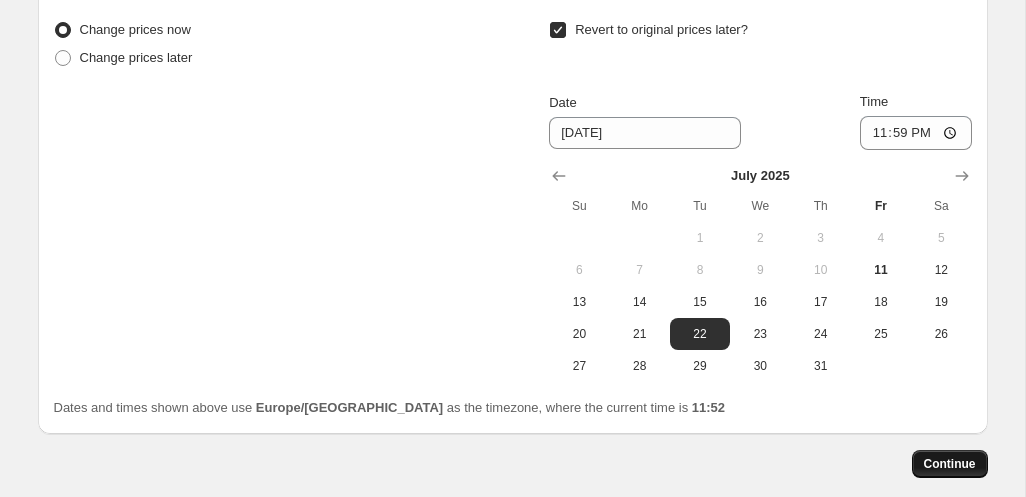 click on "Continue" at bounding box center [950, 464] 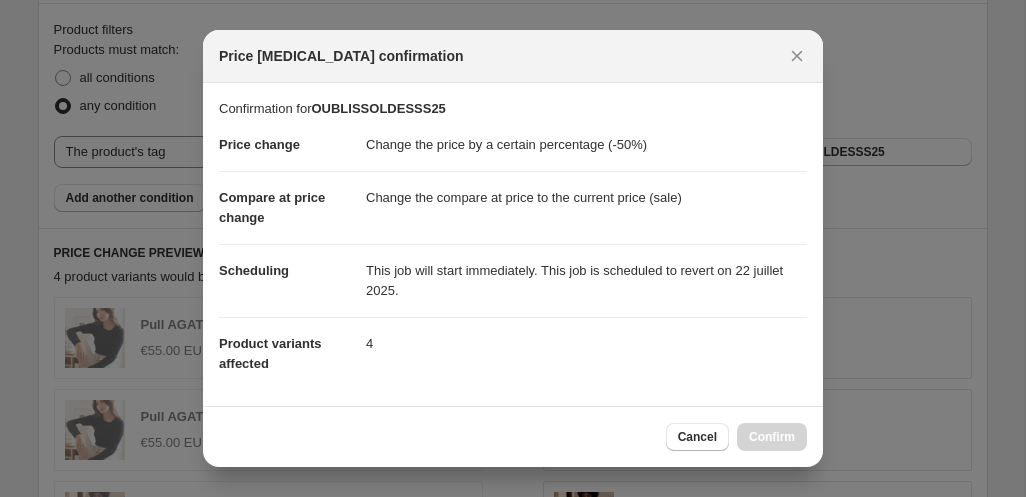 scroll, scrollTop: 0, scrollLeft: 0, axis: both 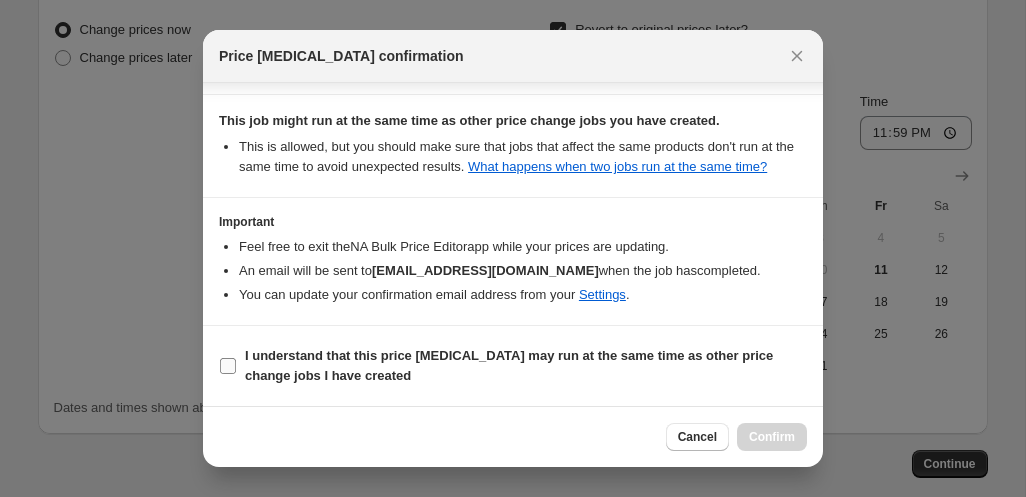 click on "I understand that this price [MEDICAL_DATA] may run at the same time as other price change jobs I have created" at bounding box center [228, 366] 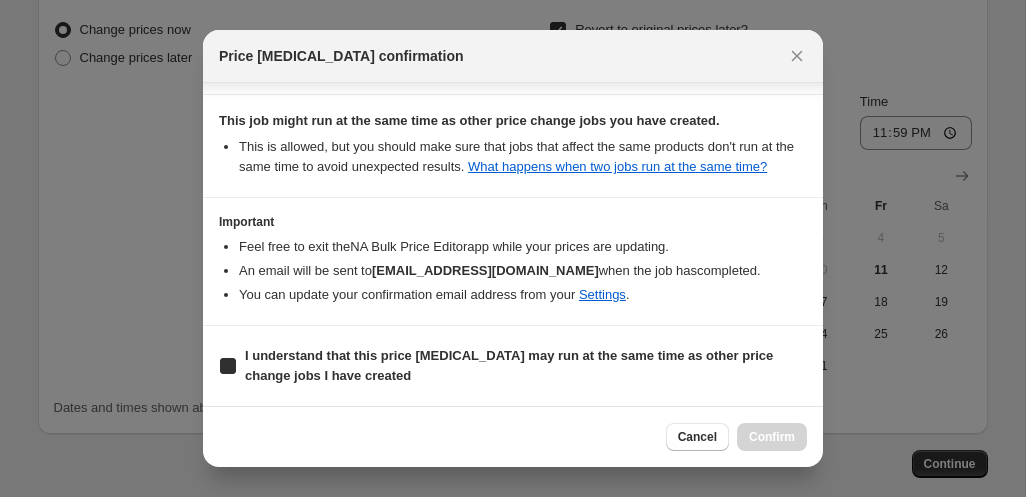 checkbox on "true" 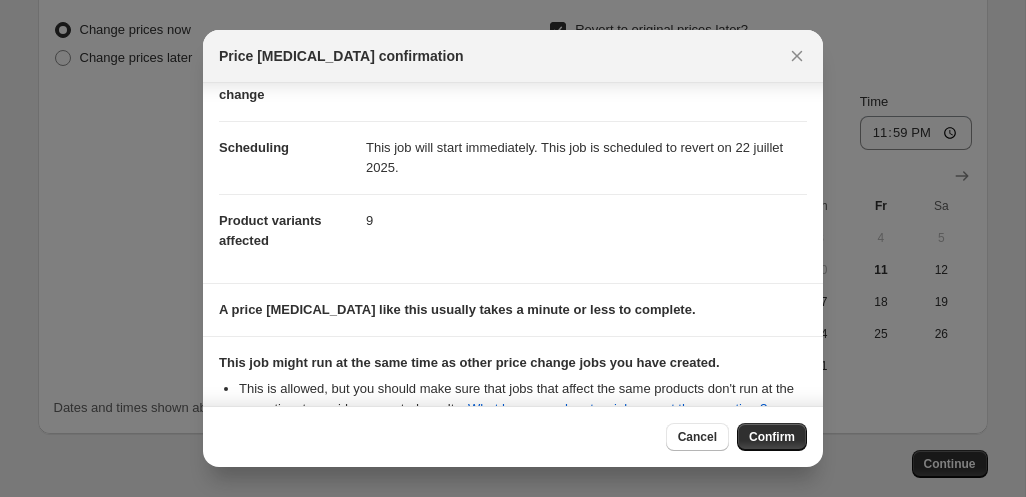 scroll, scrollTop: 385, scrollLeft: 0, axis: vertical 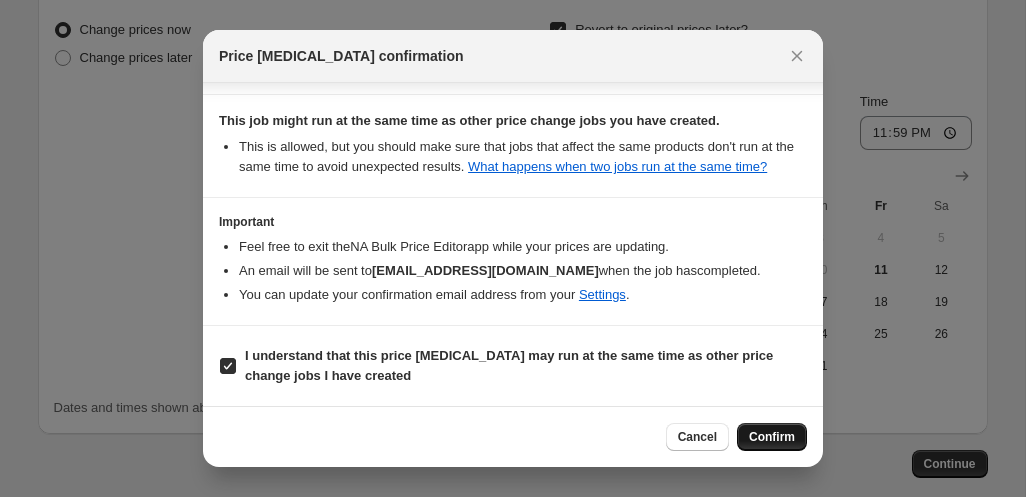click on "Confirm" at bounding box center [772, 437] 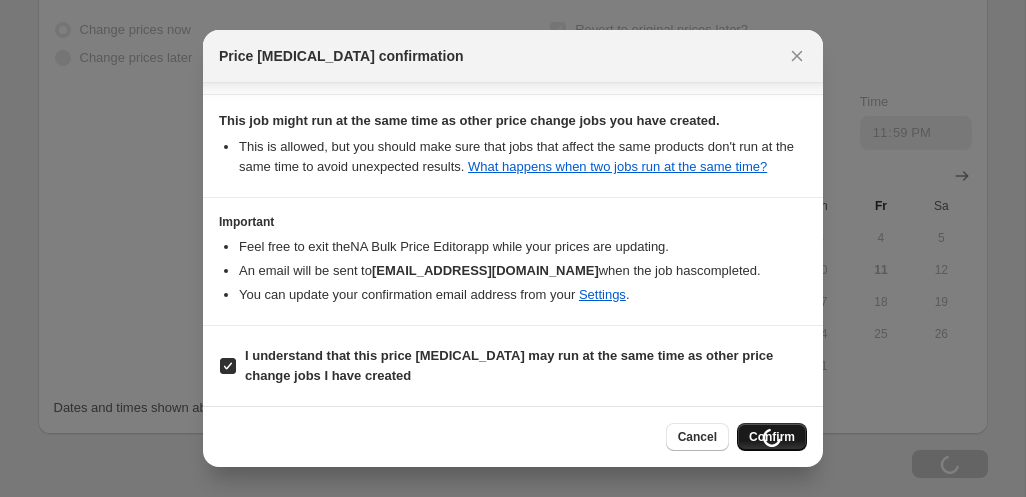 scroll, scrollTop: 1942, scrollLeft: 0, axis: vertical 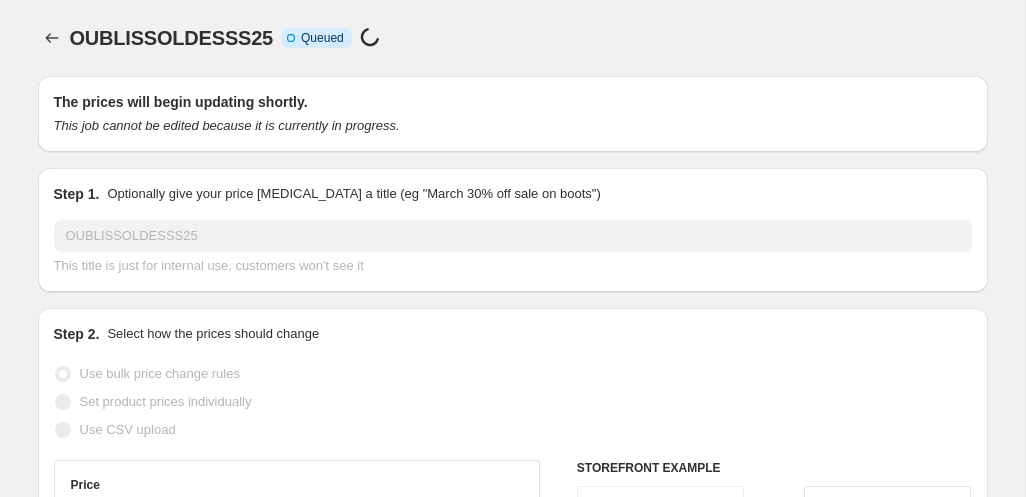select on "percentage" 